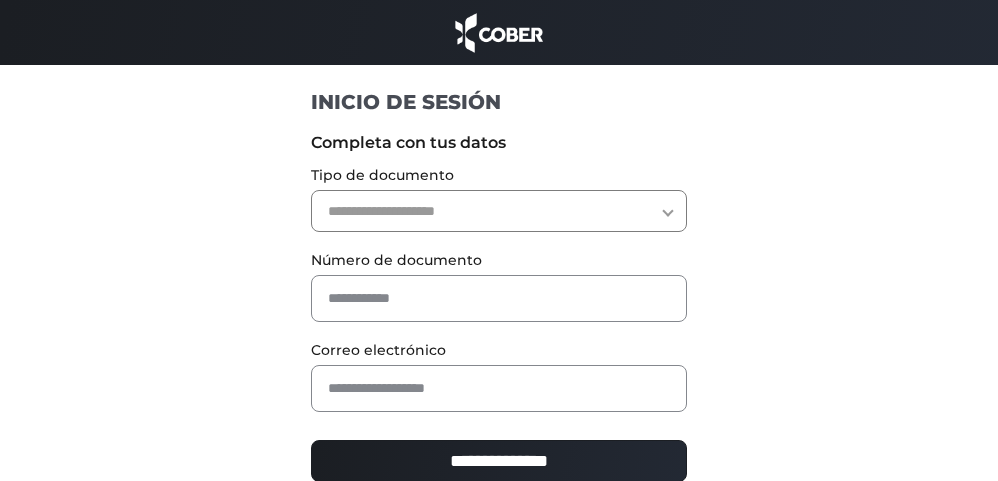 scroll, scrollTop: 0, scrollLeft: 0, axis: both 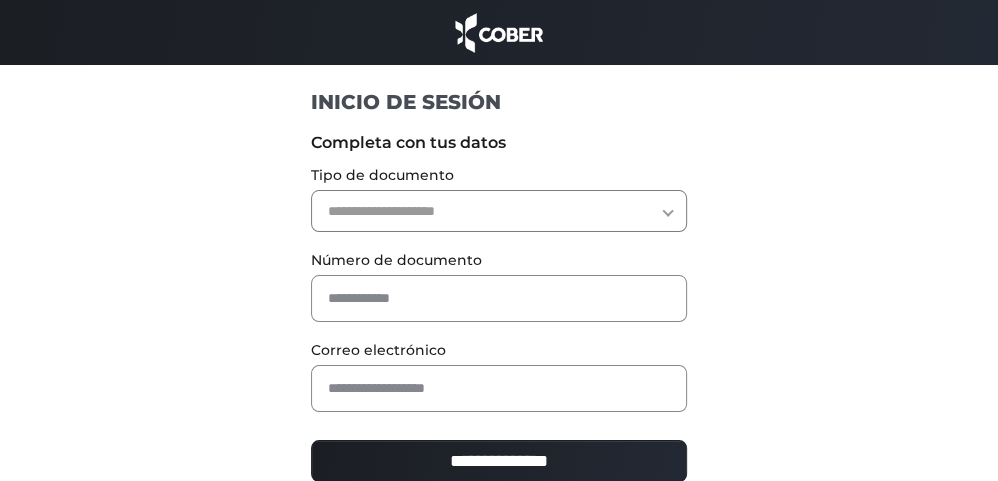 click on "**********" at bounding box center [499, 211] 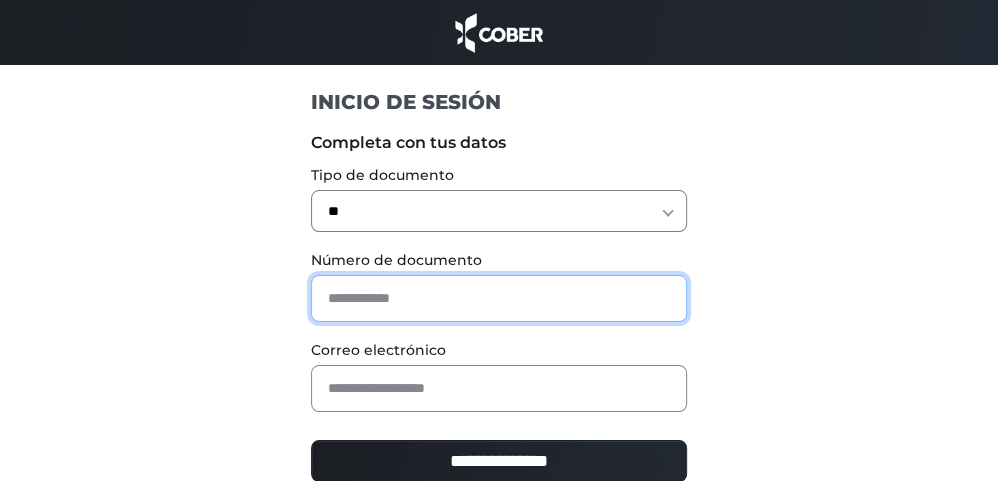 click at bounding box center [499, 298] 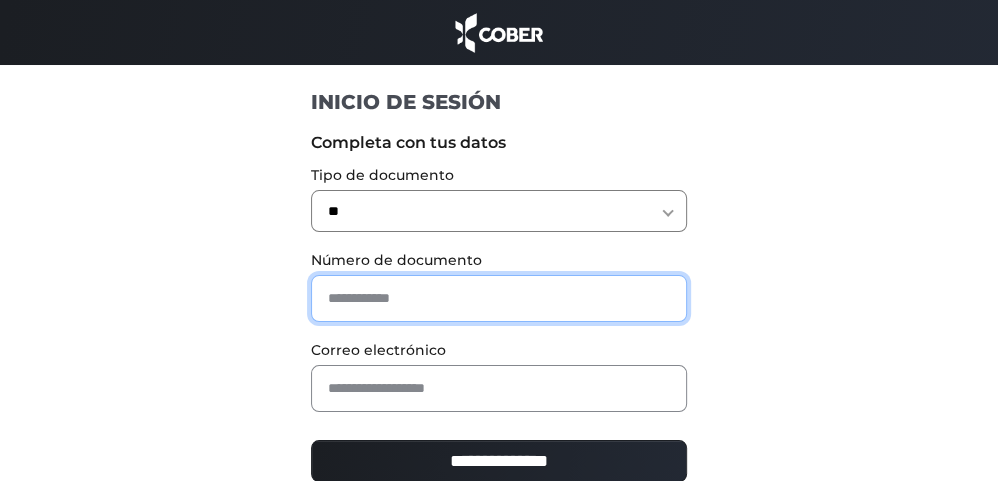 type on "********" 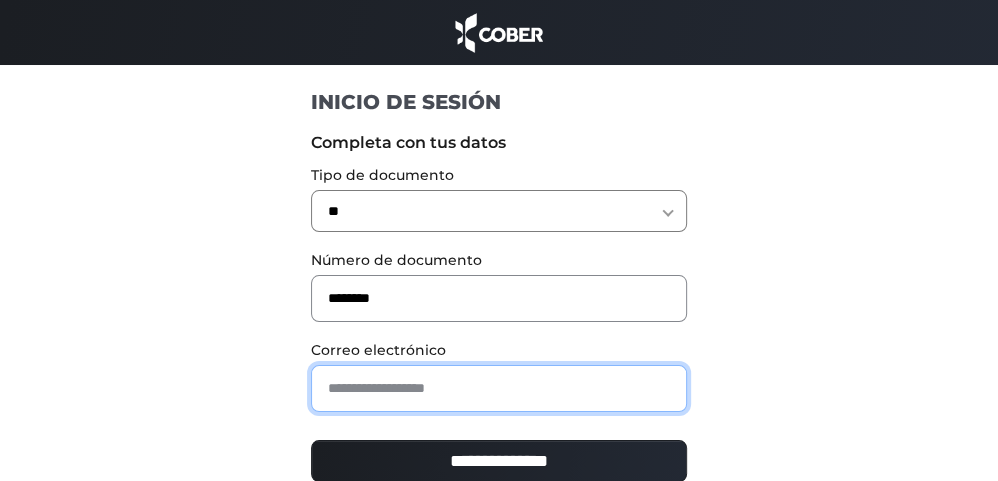 click at bounding box center (499, 388) 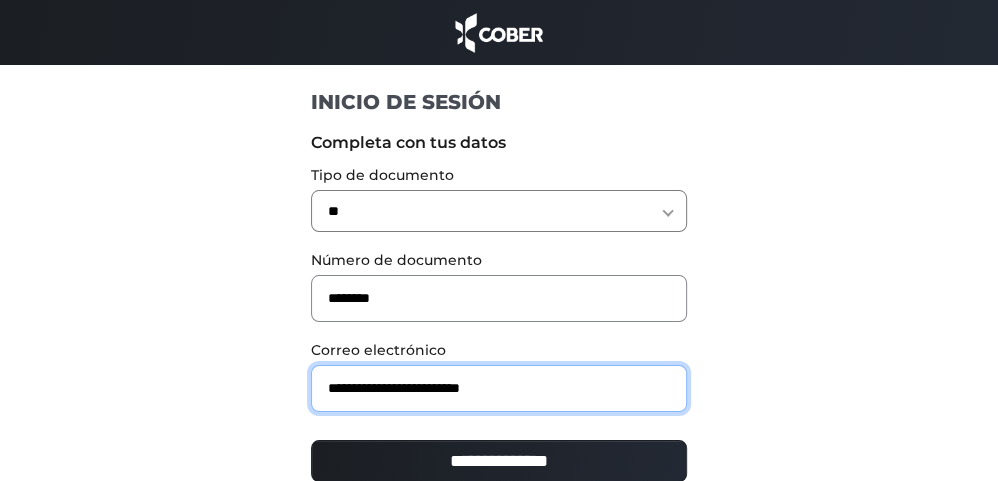 drag, startPoint x: 474, startPoint y: 389, endPoint x: 450, endPoint y: 392, distance: 24.186773 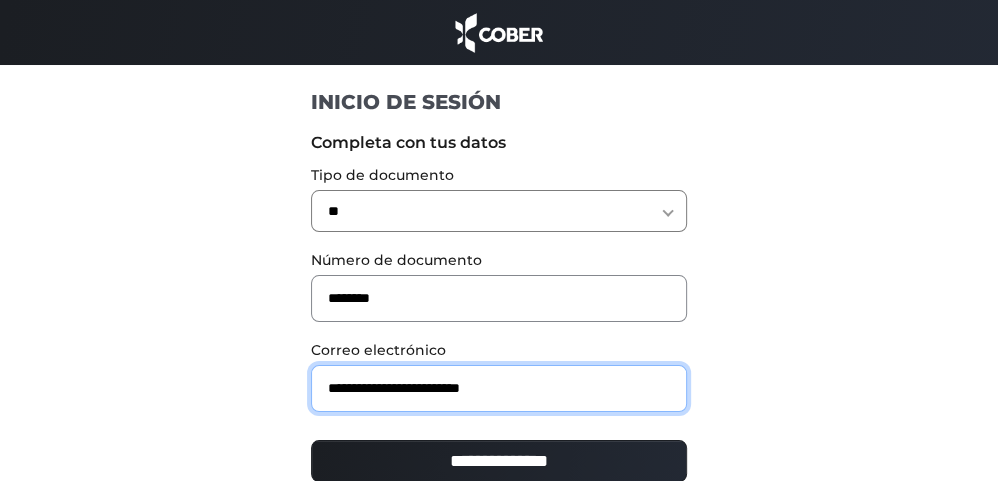 click on "**********" at bounding box center [499, 388] 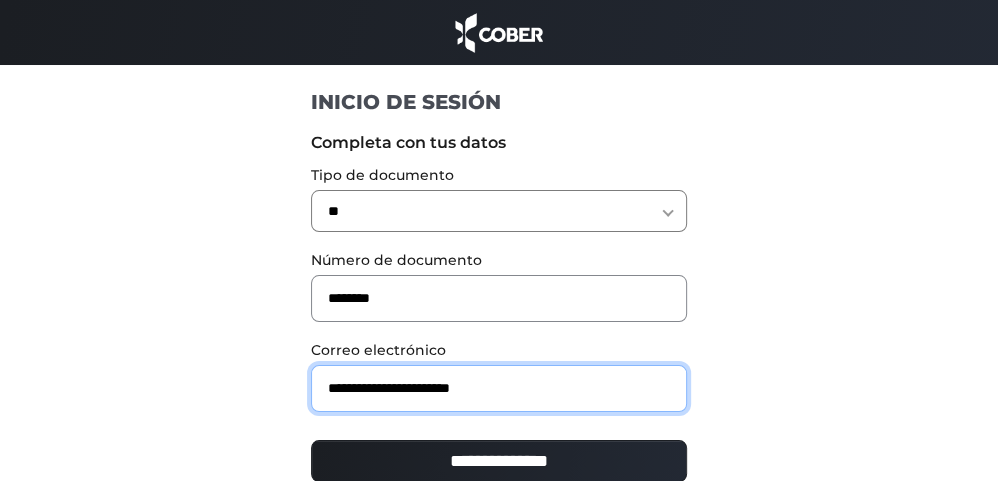type on "**********" 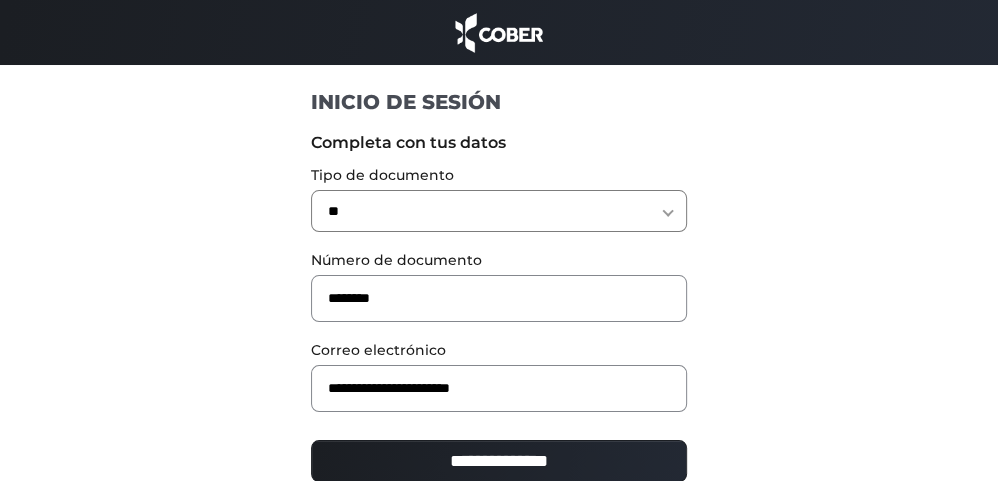 click on "**********" at bounding box center [499, 461] 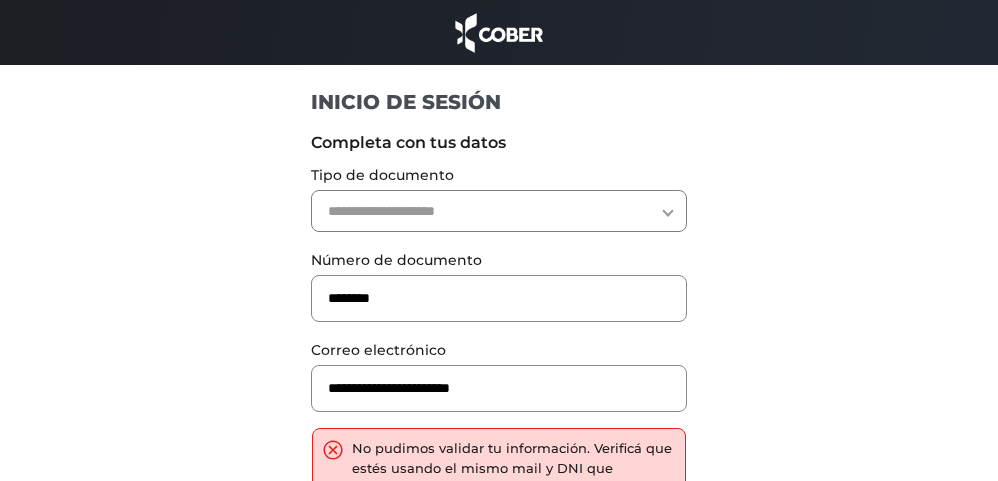 scroll, scrollTop: 0, scrollLeft: 0, axis: both 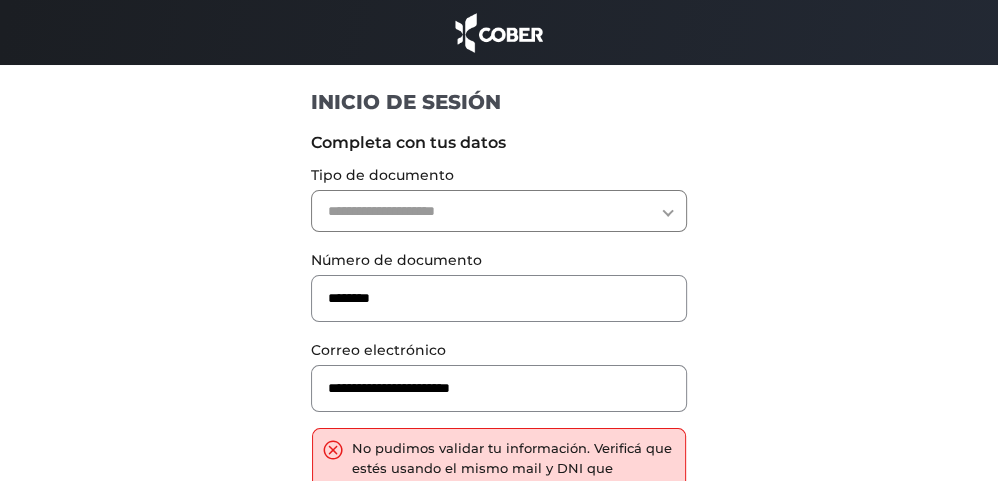 click on "**********" at bounding box center [499, 211] 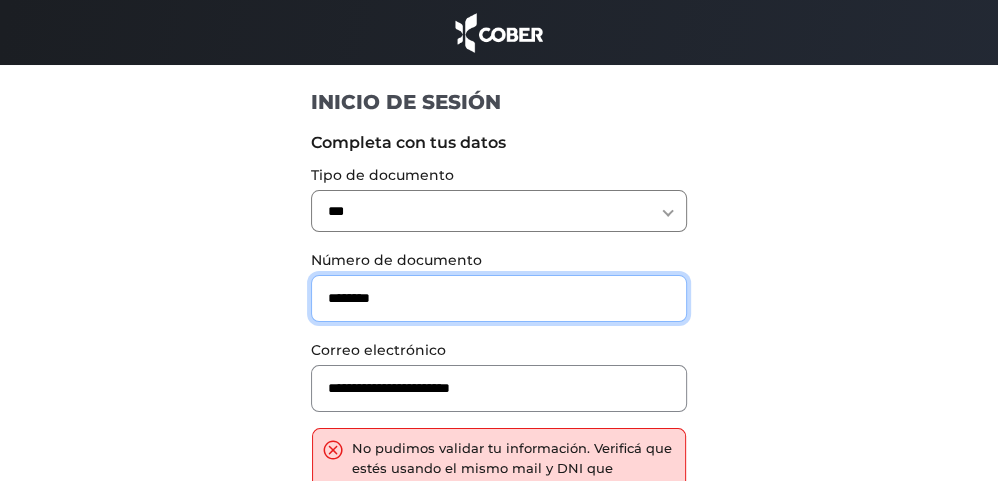 click on "********" at bounding box center (499, 298) 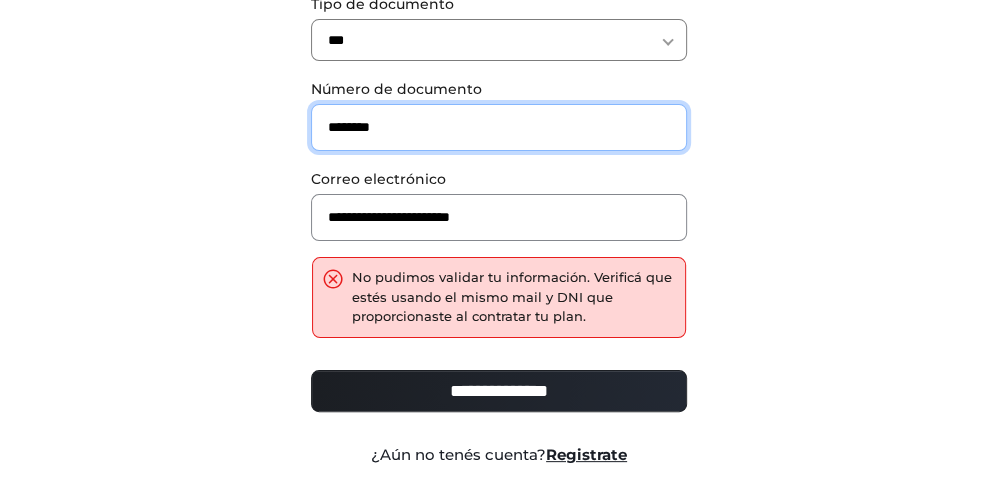 scroll, scrollTop: 199, scrollLeft: 0, axis: vertical 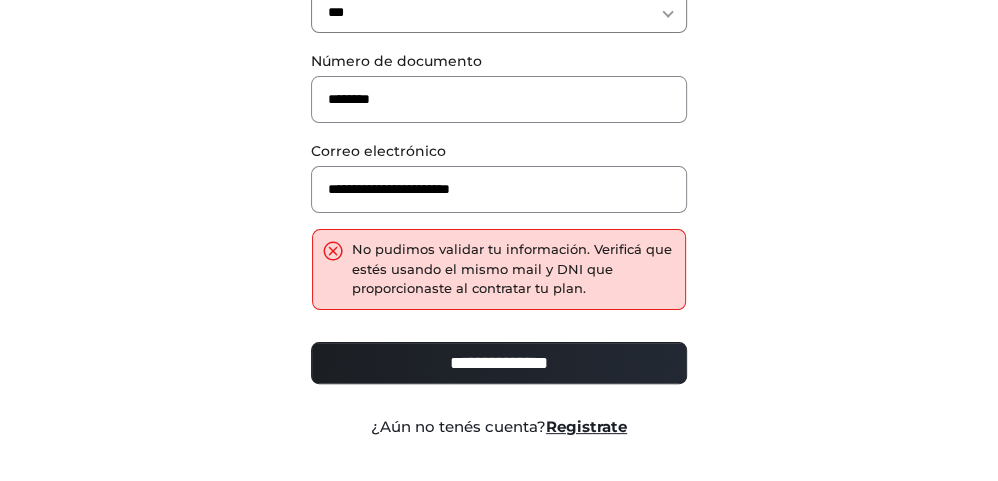 click on "**********" at bounding box center (499, 363) 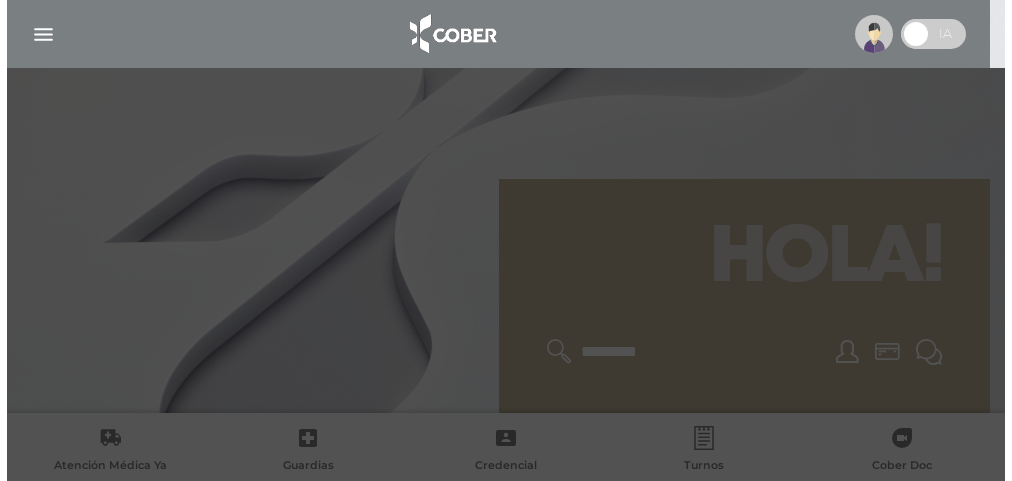 scroll, scrollTop: 0, scrollLeft: 0, axis: both 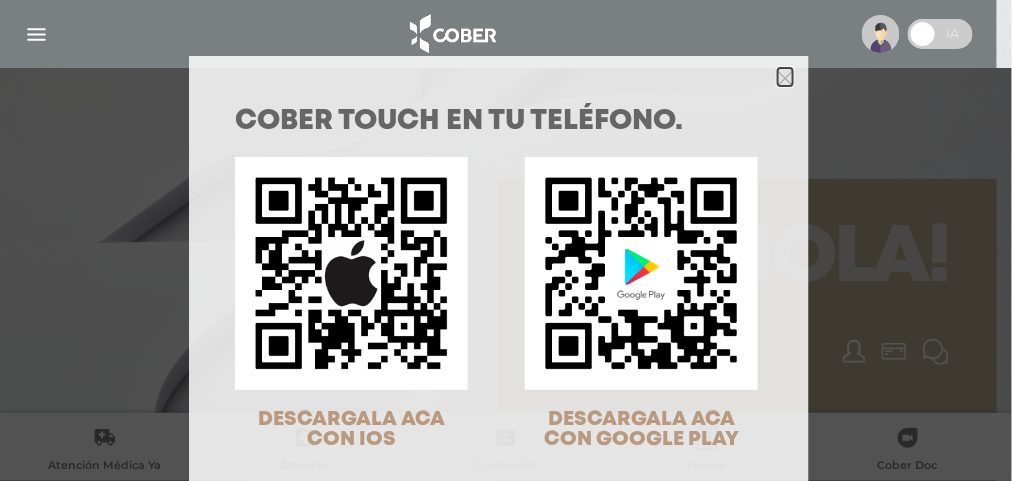 click 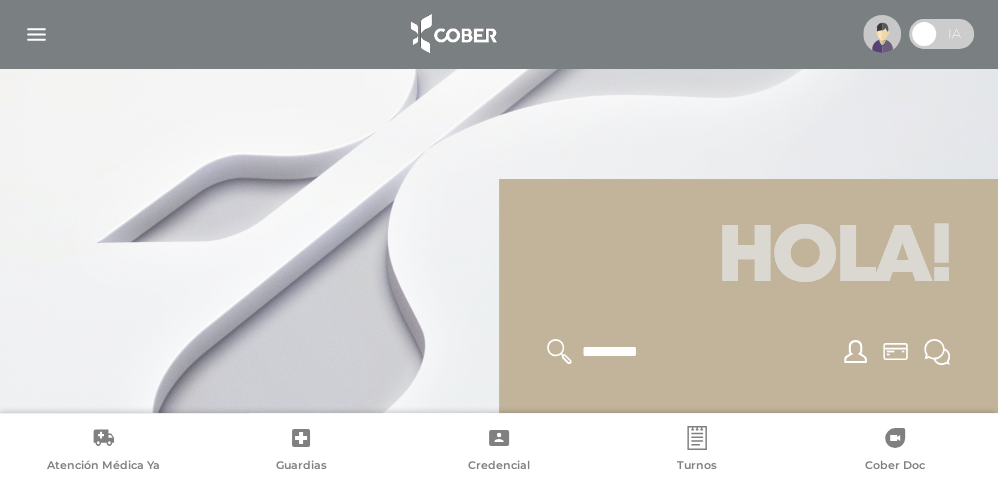 click at bounding box center [36, 34] 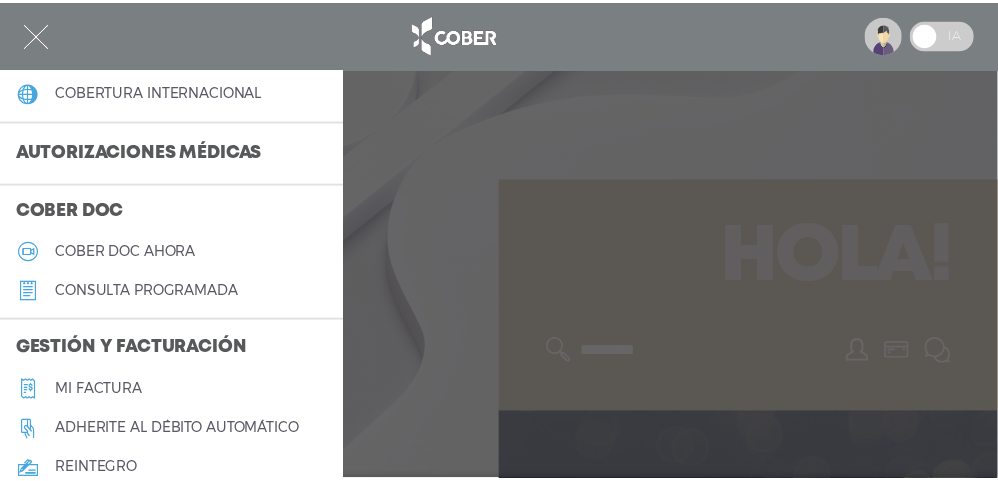 scroll, scrollTop: 500, scrollLeft: 0, axis: vertical 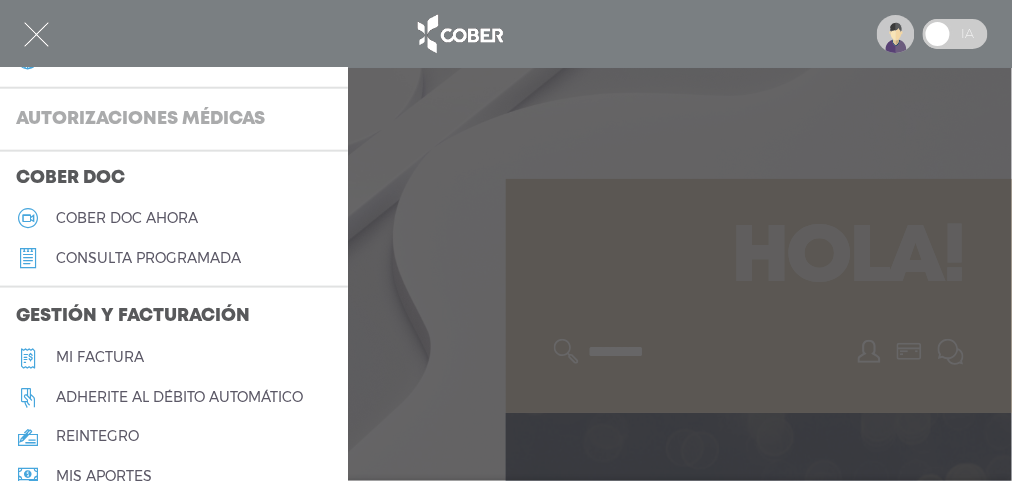 click on "Autorizaciones médicas" at bounding box center (140, 120) 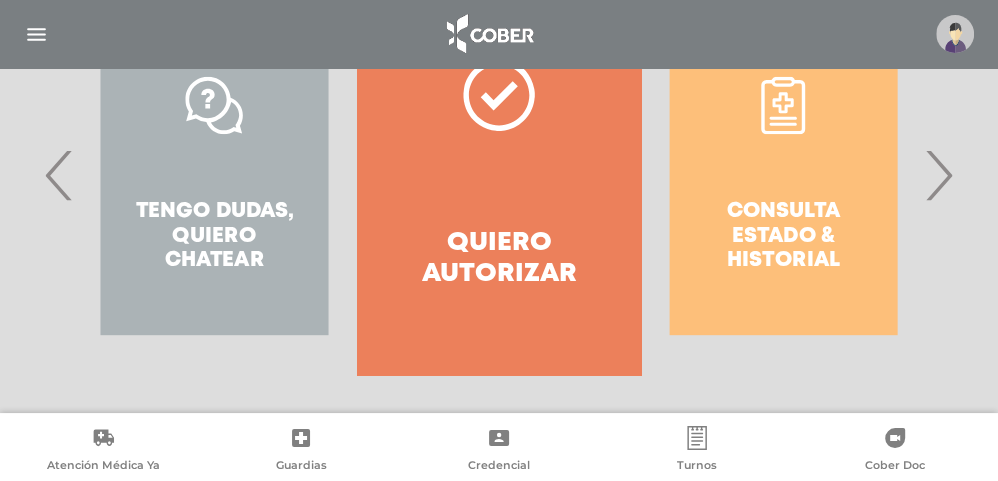 scroll, scrollTop: 522, scrollLeft: 0, axis: vertical 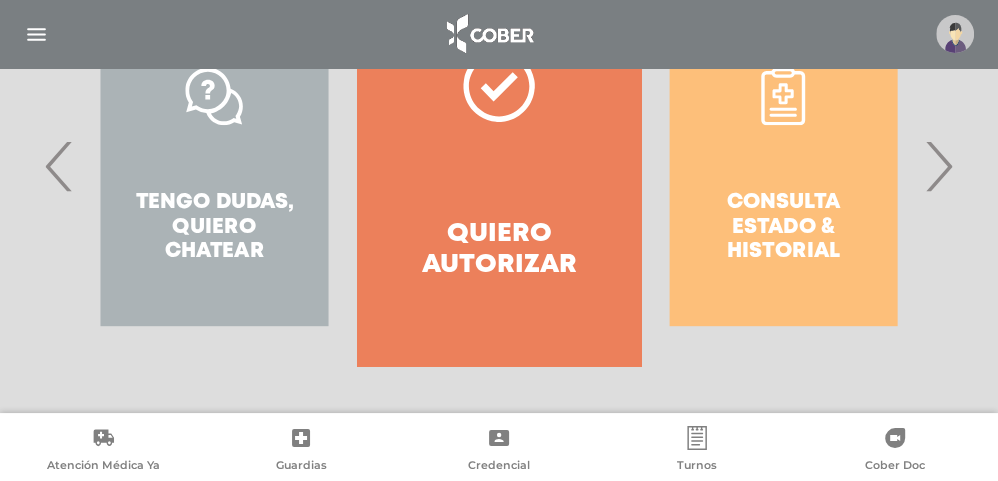click on "›" at bounding box center [938, 166] 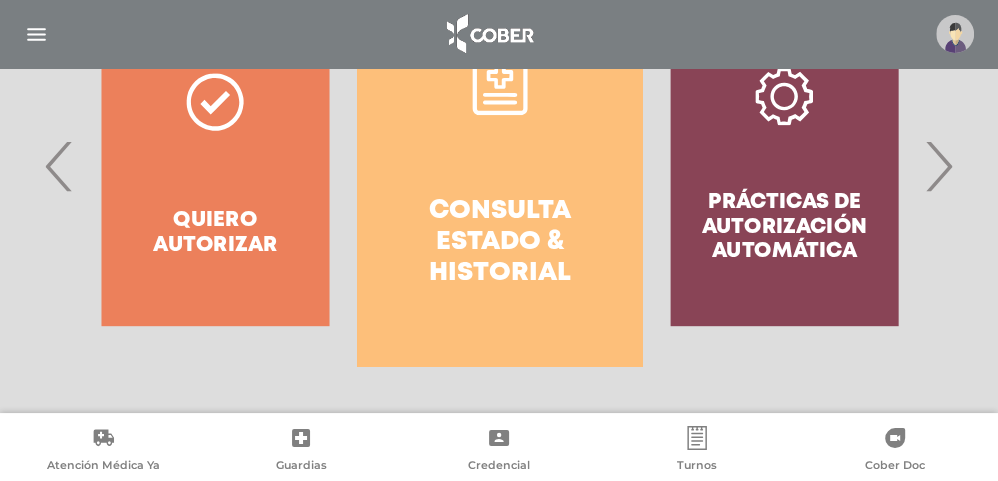 click on "Consulta estado & historial" at bounding box center [499, 243] 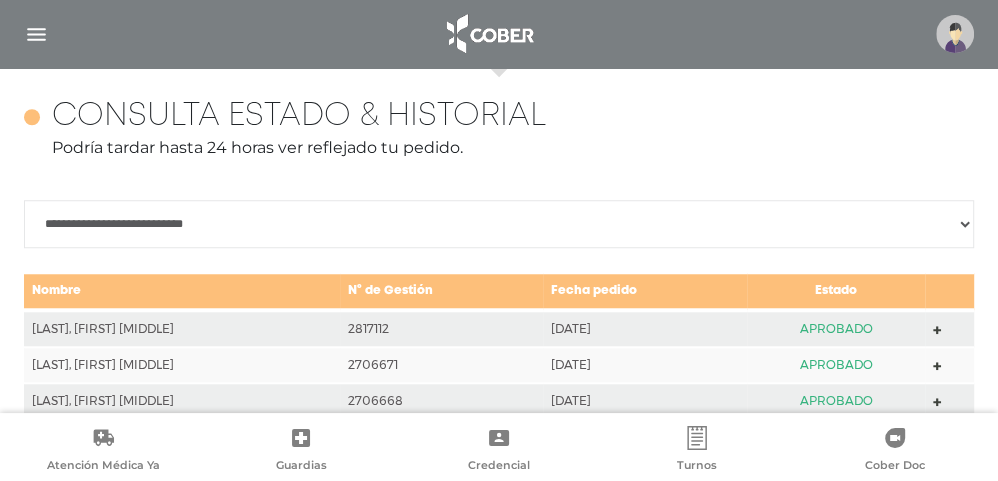 scroll, scrollTop: 888, scrollLeft: 0, axis: vertical 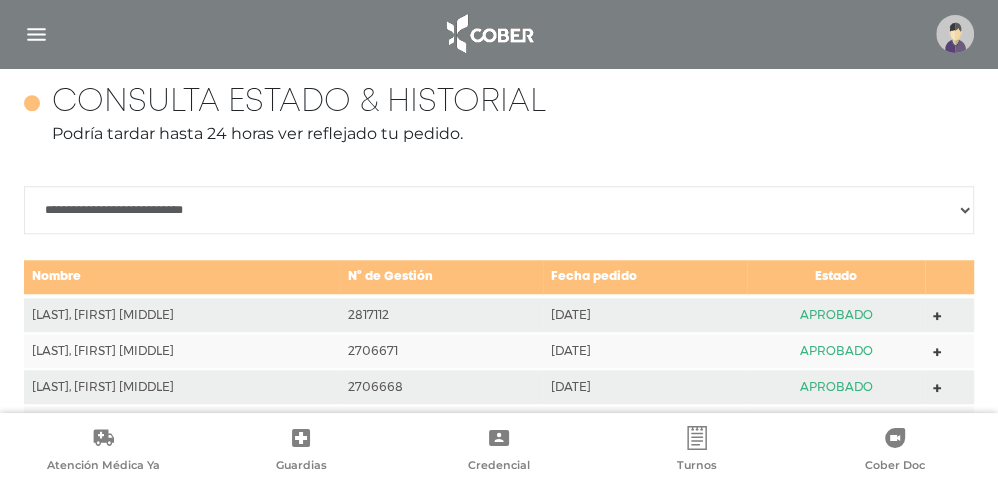 click on "**********" at bounding box center (499, 210) 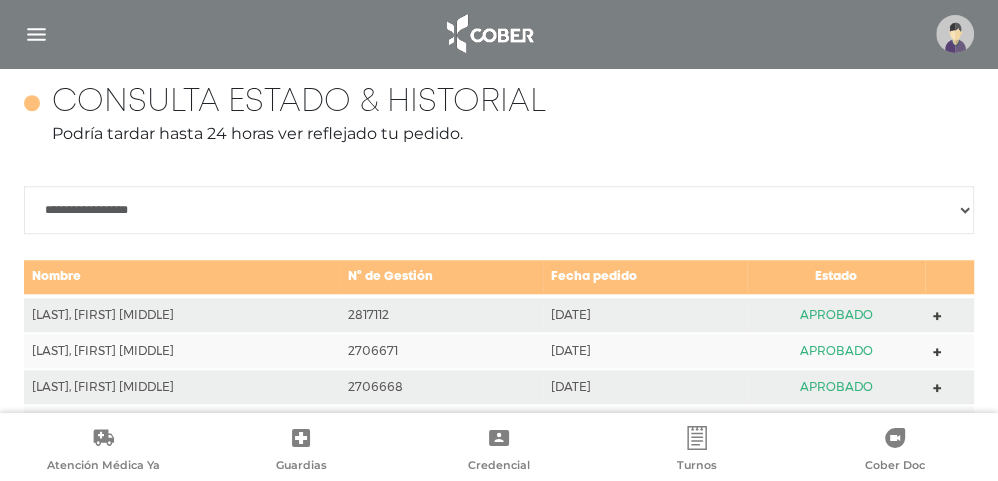 click on "**********" at bounding box center [499, 210] 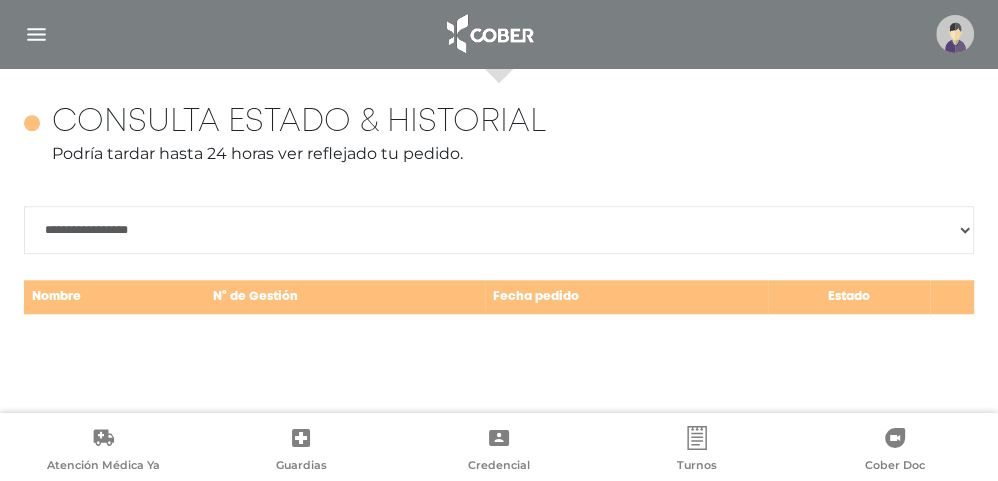 click on "**********" at bounding box center [499, 230] 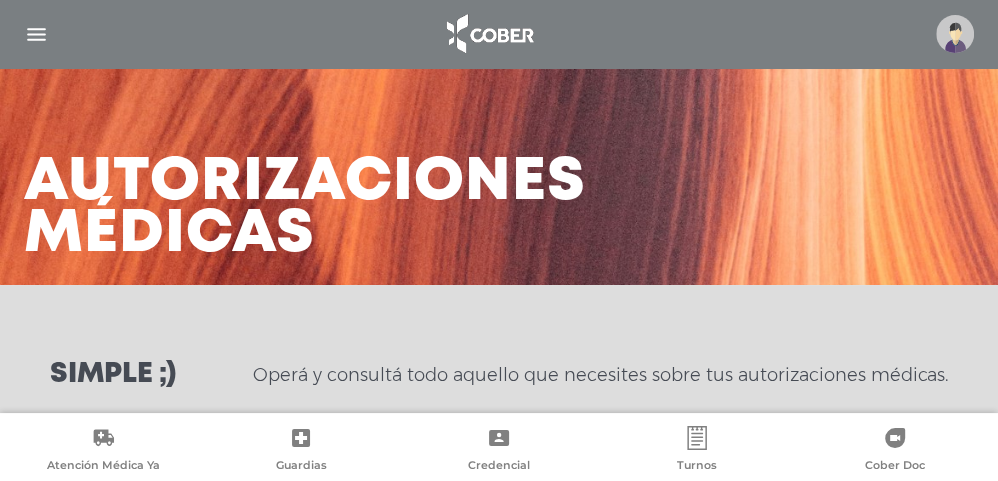 scroll, scrollTop: 0, scrollLeft: 0, axis: both 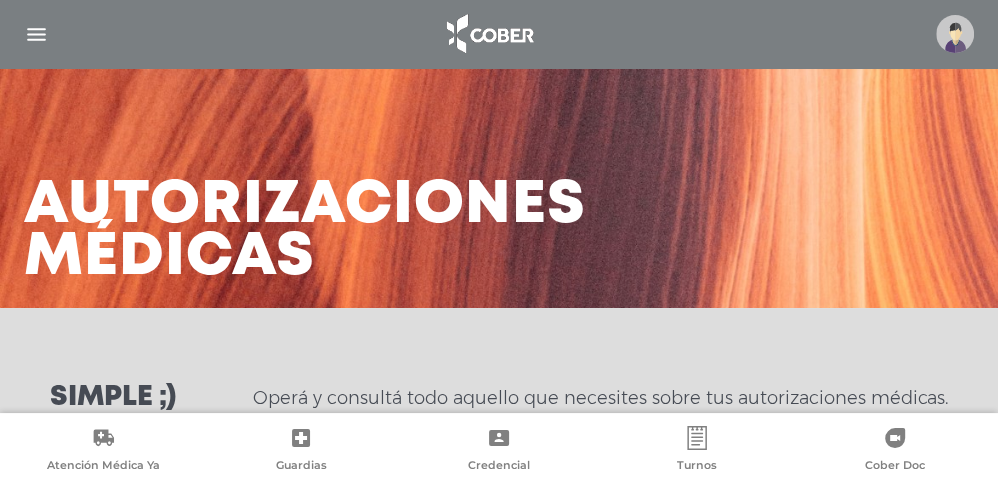 click at bounding box center (36, 34) 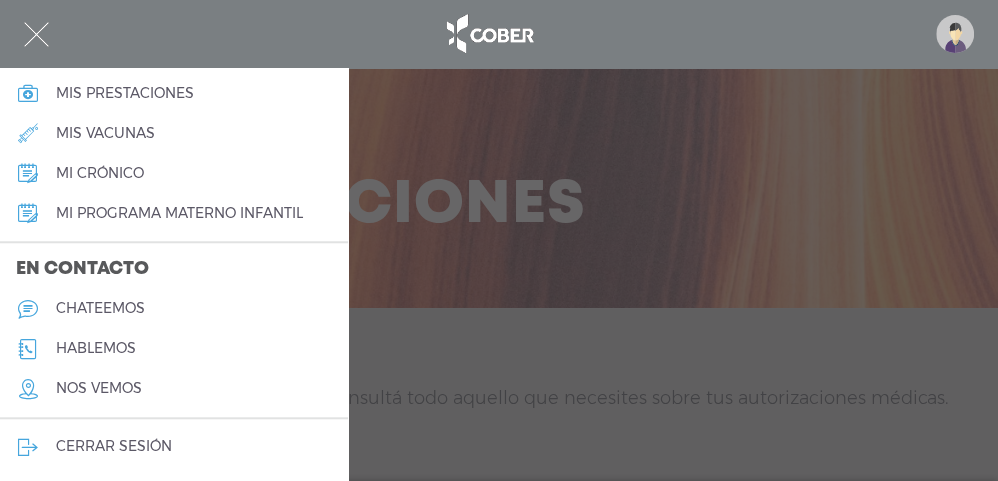 scroll, scrollTop: 1060, scrollLeft: 0, axis: vertical 